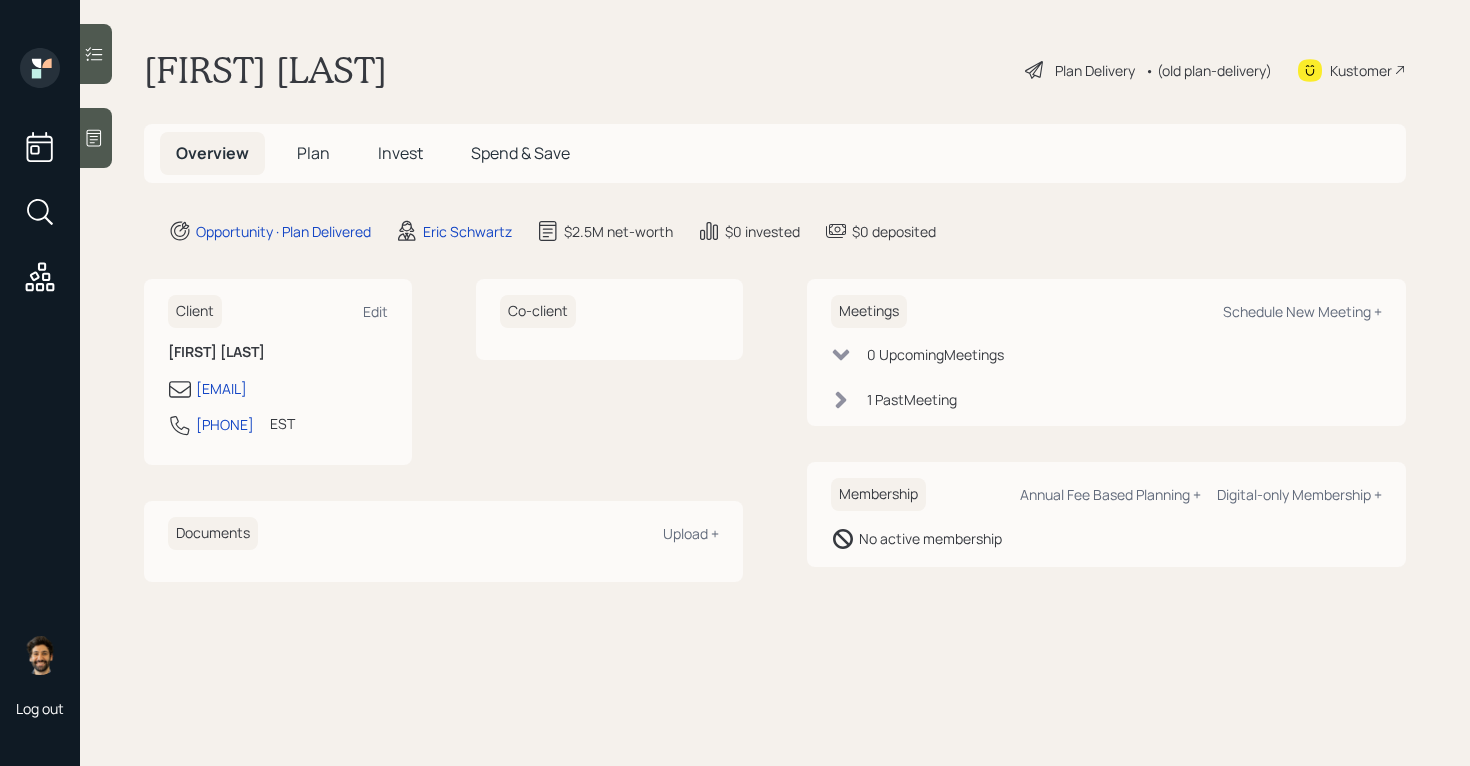scroll, scrollTop: 0, scrollLeft: 0, axis: both 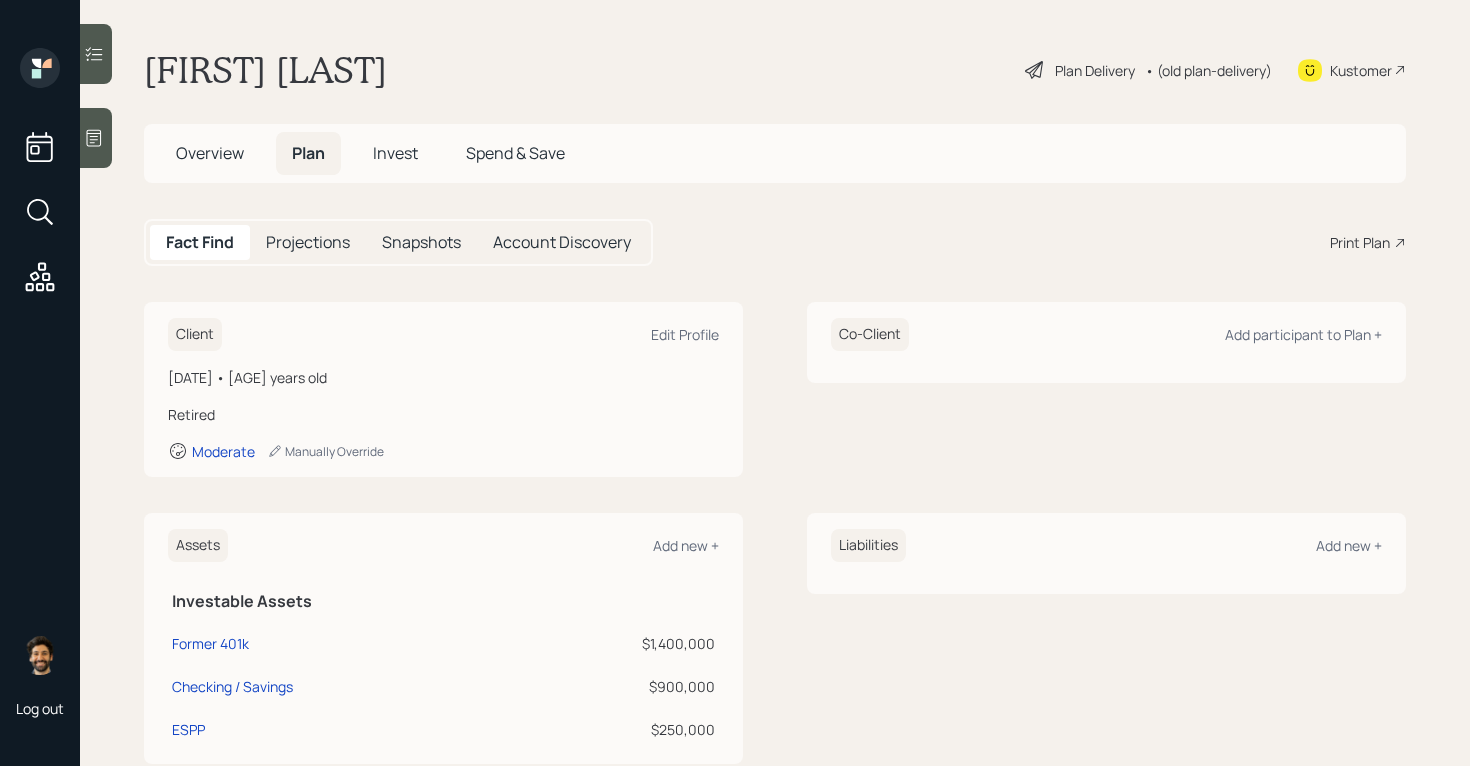 click on "Invest" at bounding box center [395, 153] 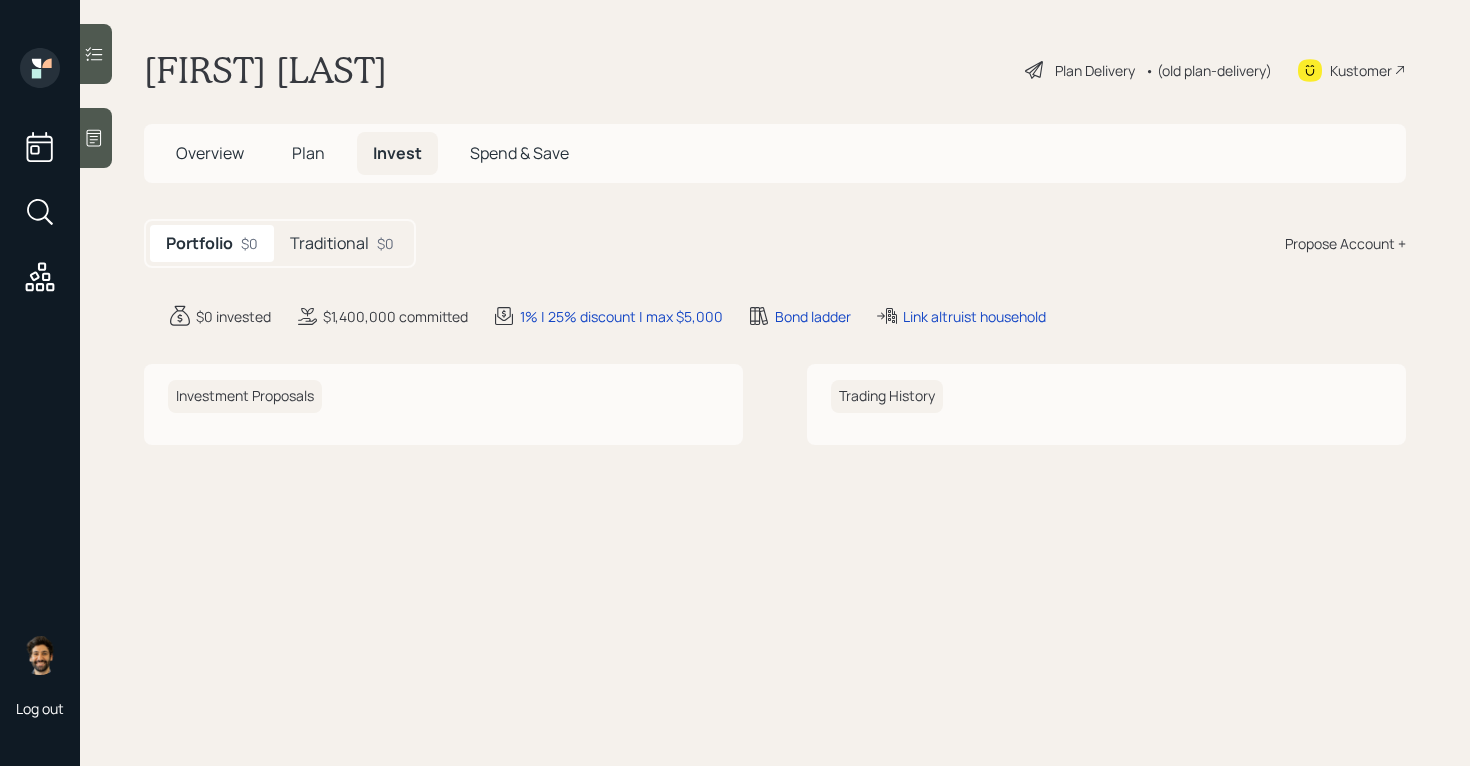 click on "Traditional" at bounding box center (329, 243) 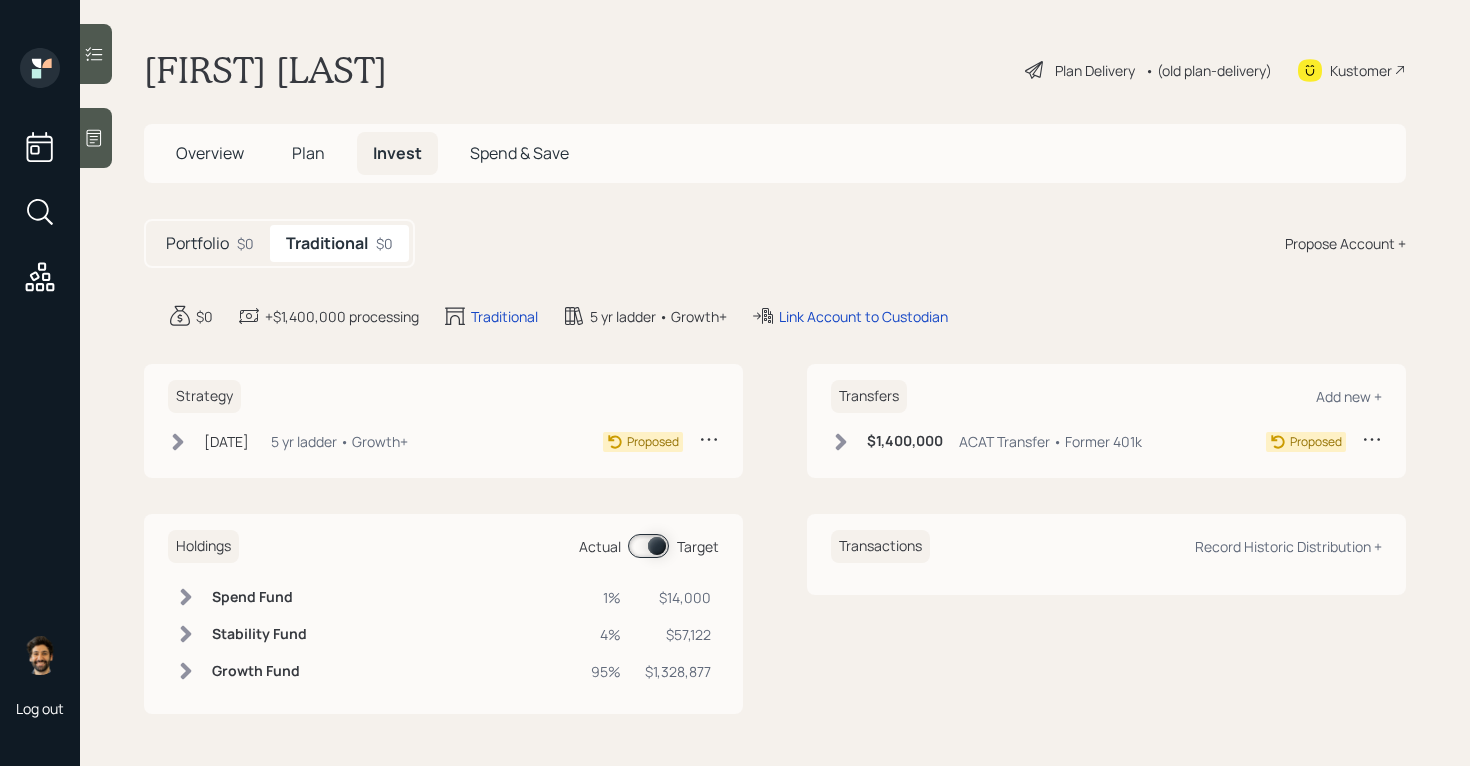 click on "Plan" at bounding box center (308, 153) 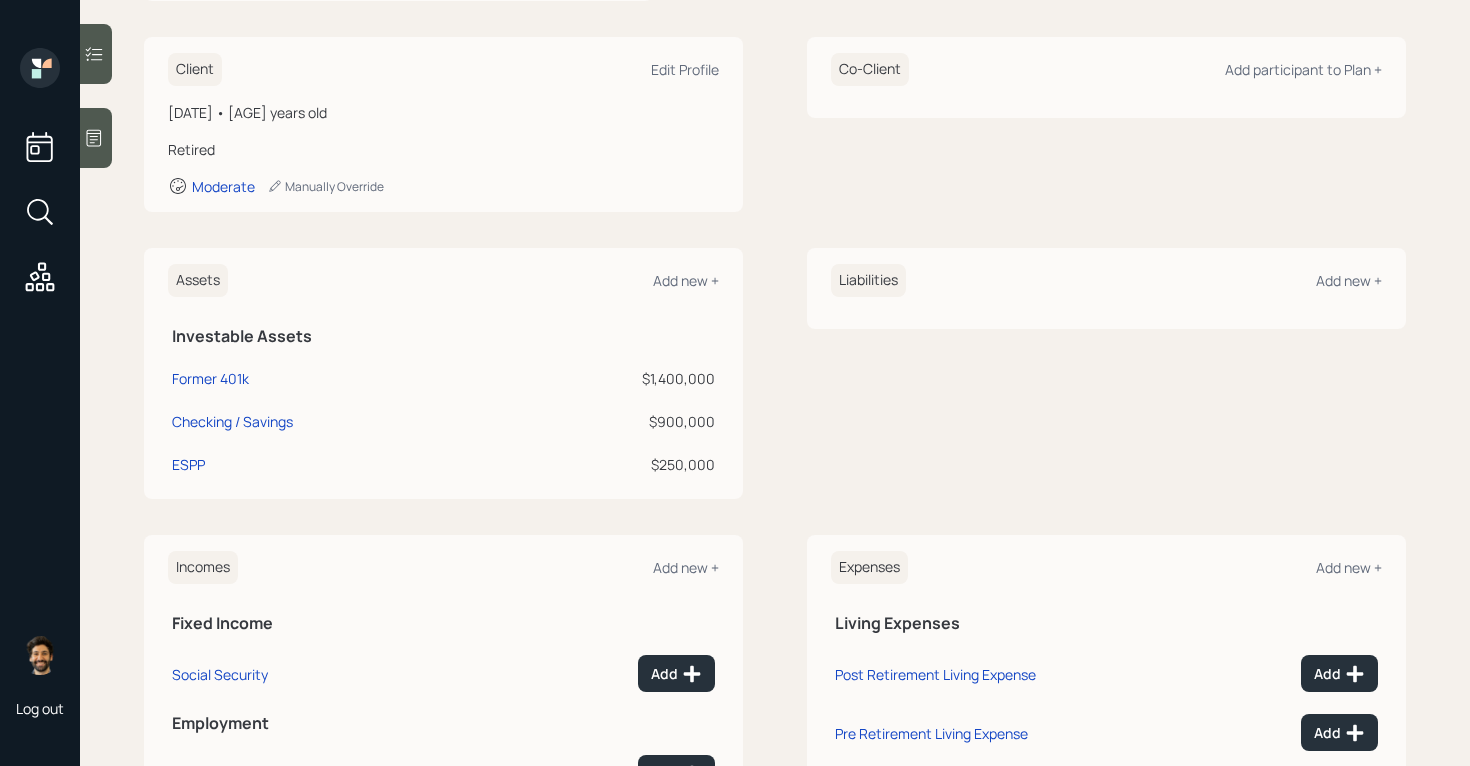 scroll, scrollTop: 266, scrollLeft: 0, axis: vertical 